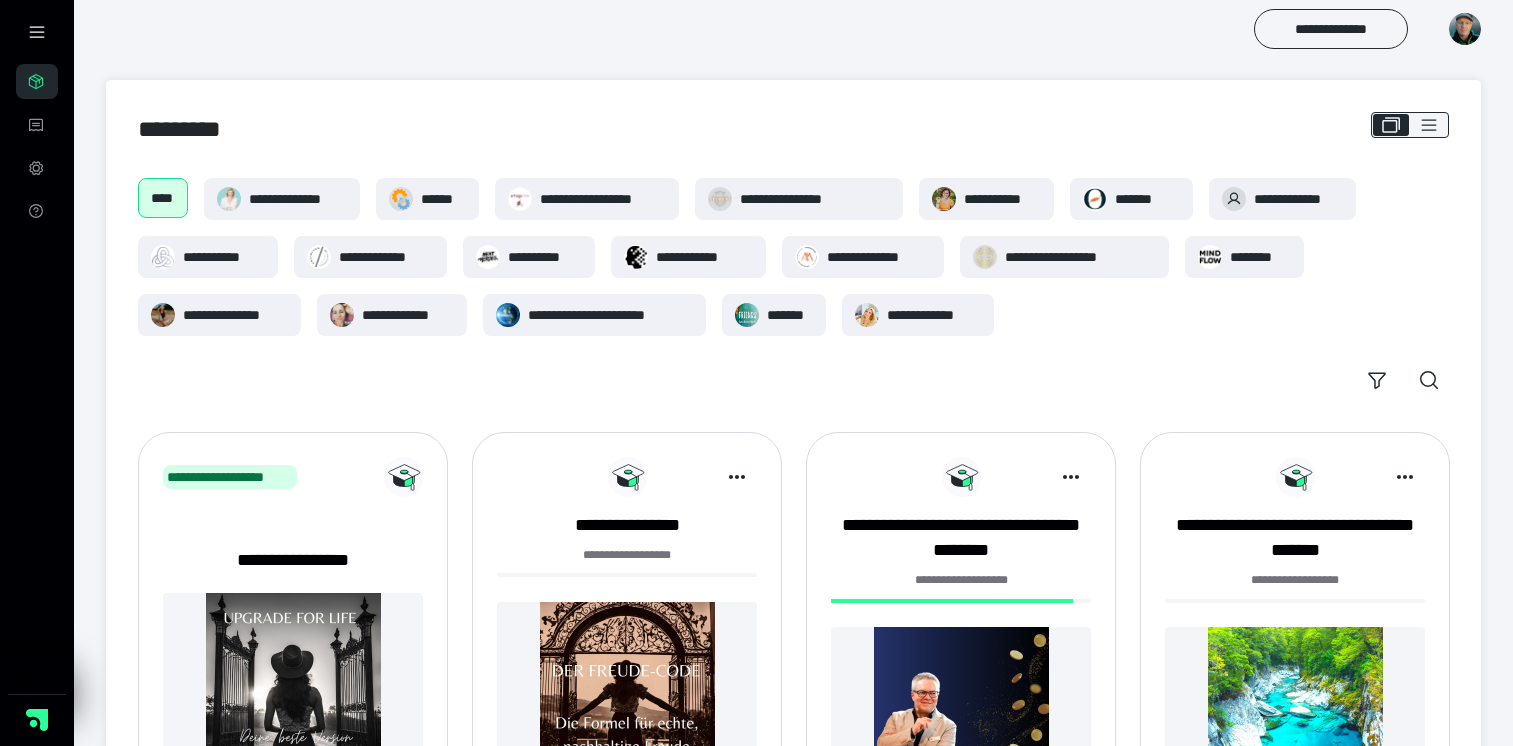 scroll, scrollTop: 0, scrollLeft: 0, axis: both 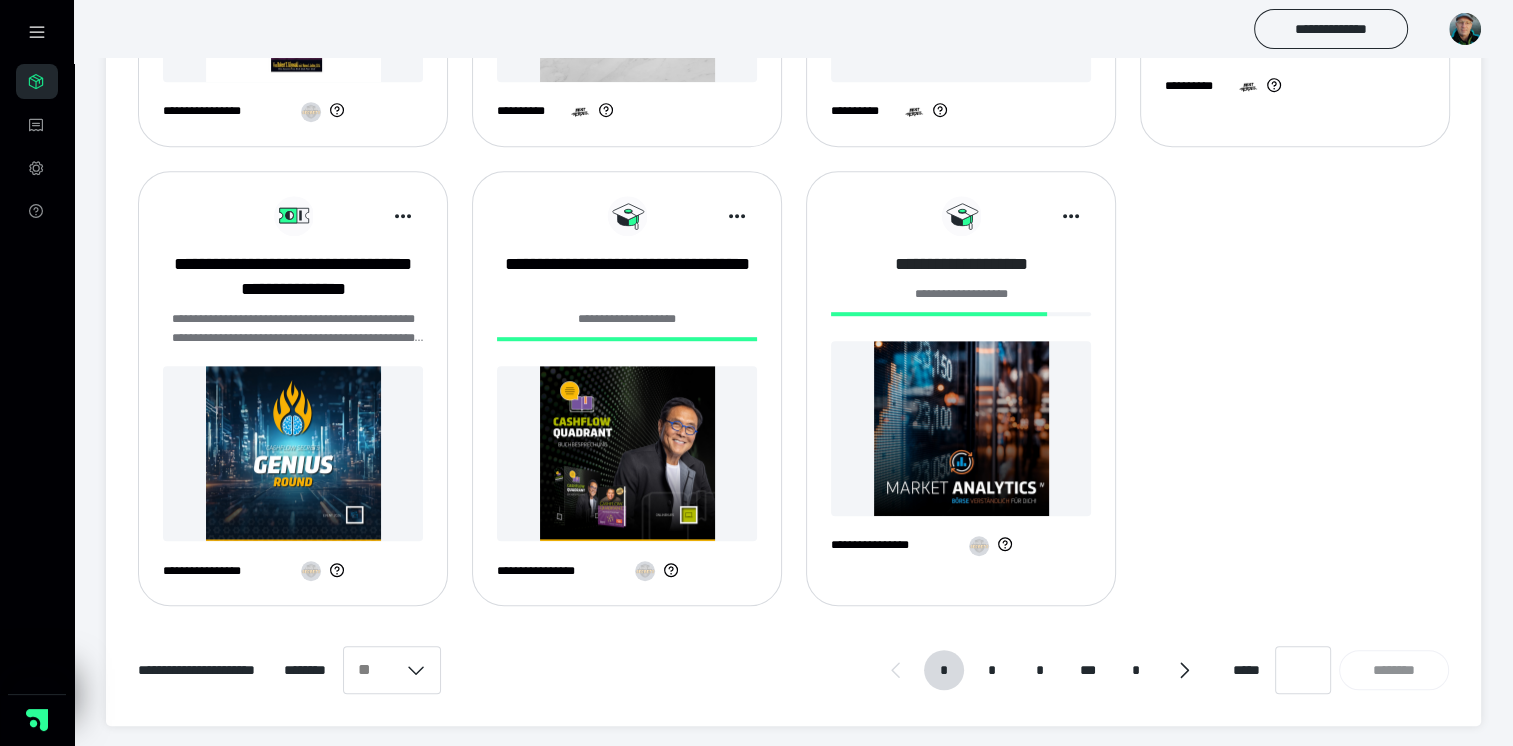 click on "**********" at bounding box center [961, 264] 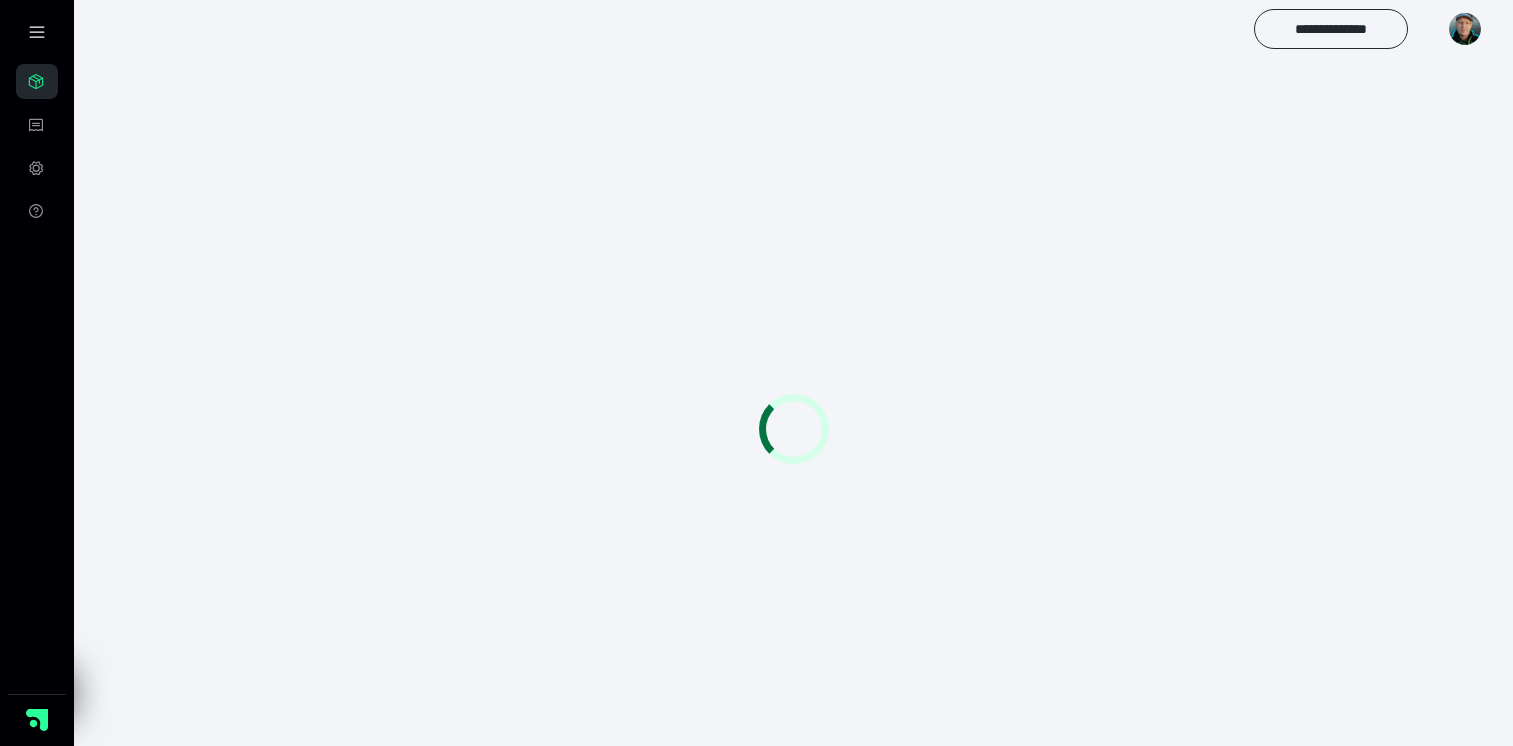 scroll, scrollTop: 0, scrollLeft: 0, axis: both 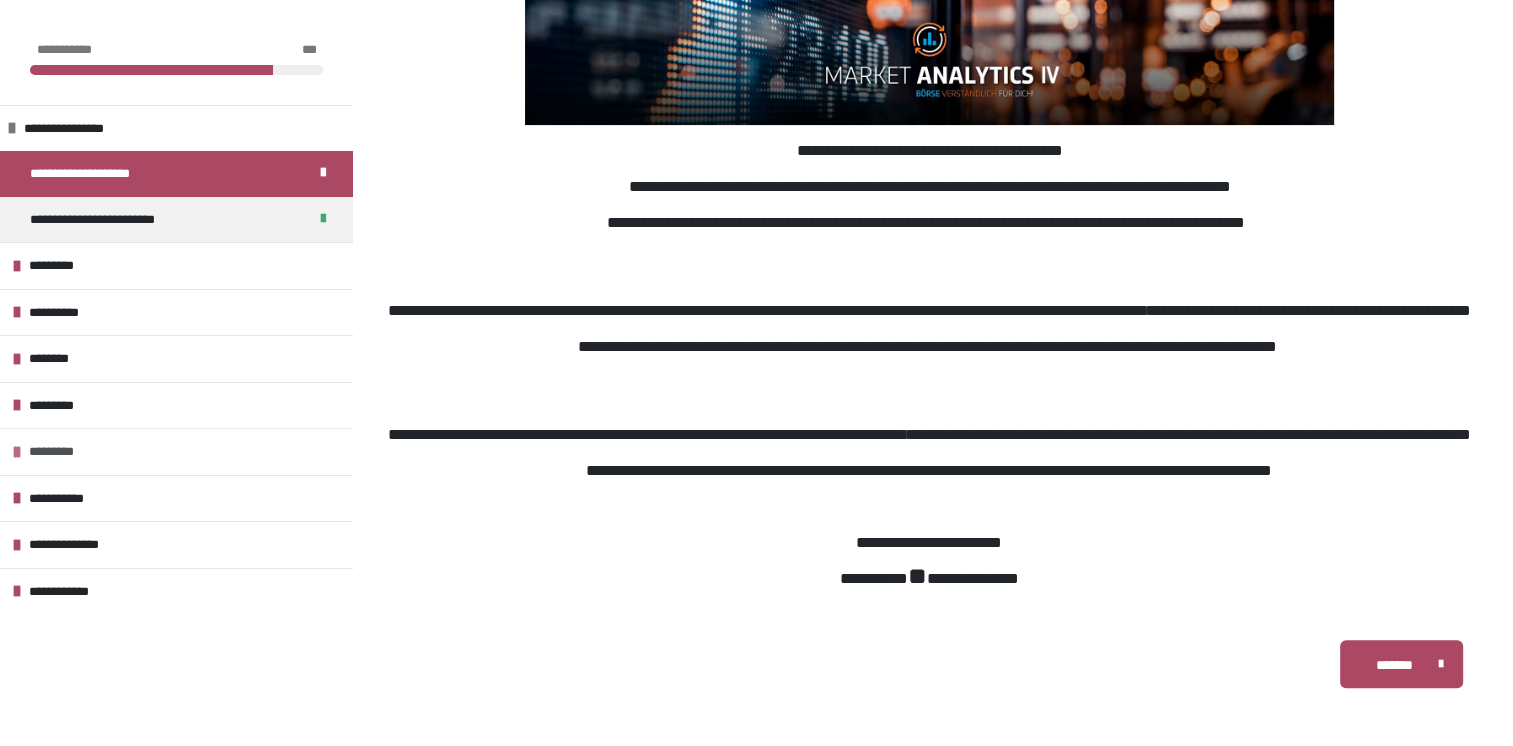 click on "*********" at bounding box center [57, 452] 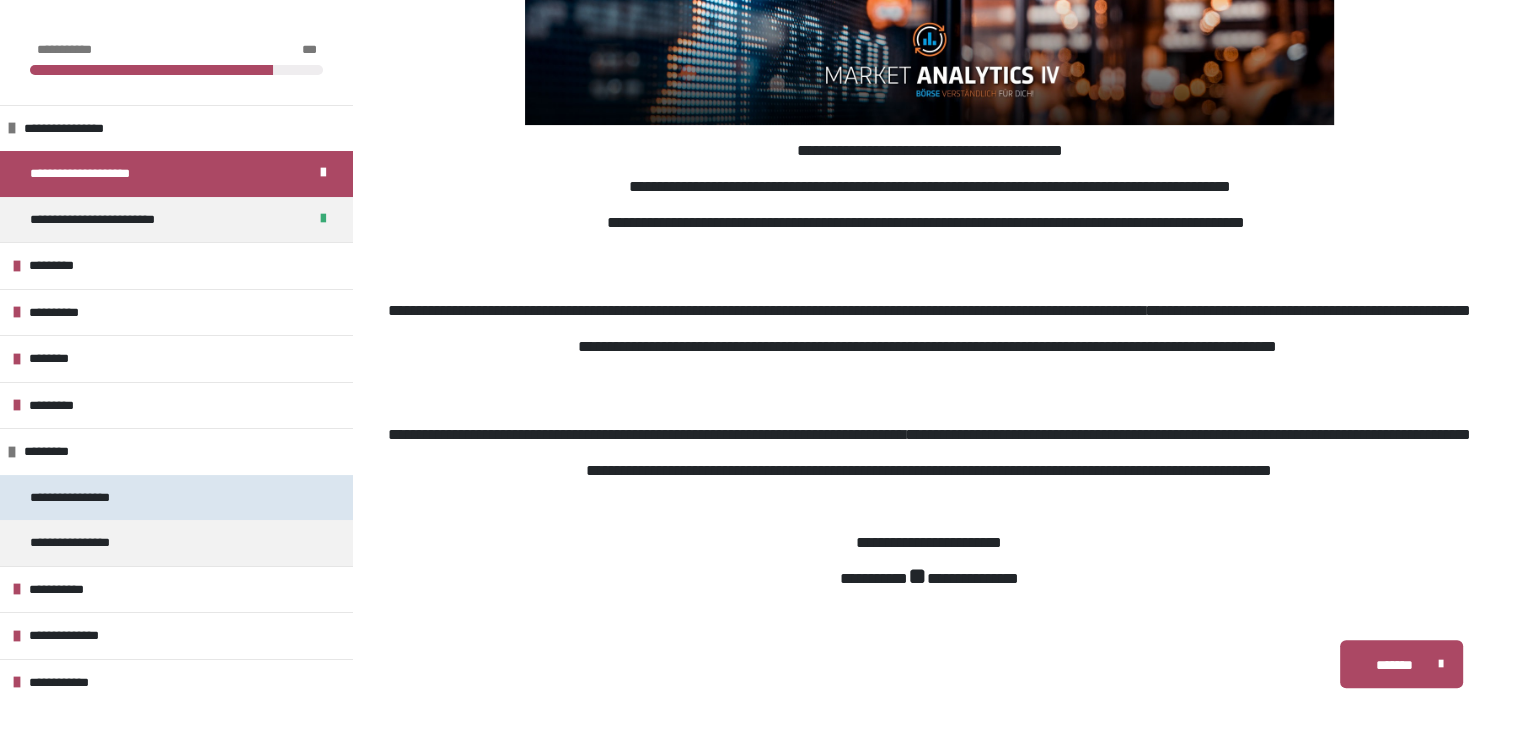 click on "**********" at bounding box center (176, 498) 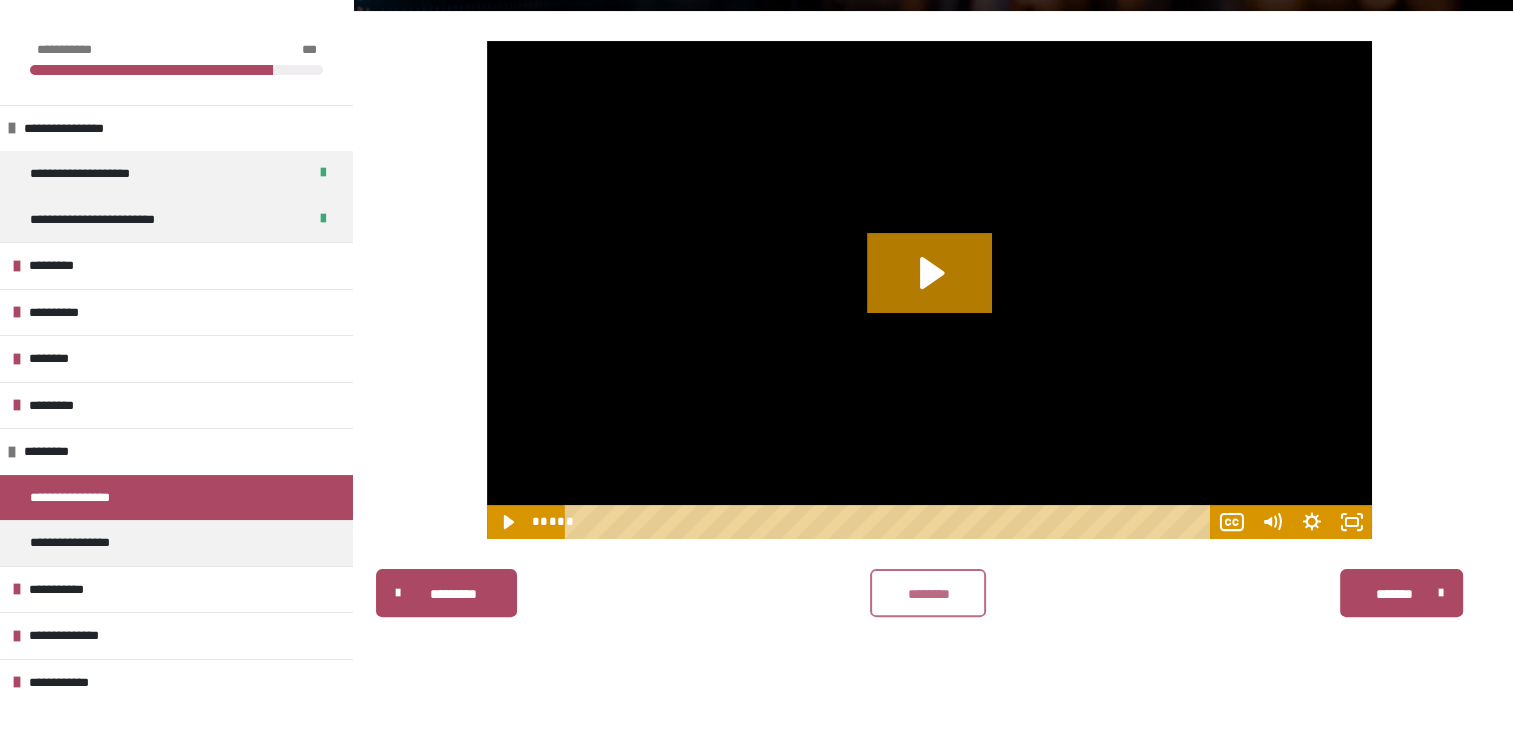 click on "********" at bounding box center (928, 594) 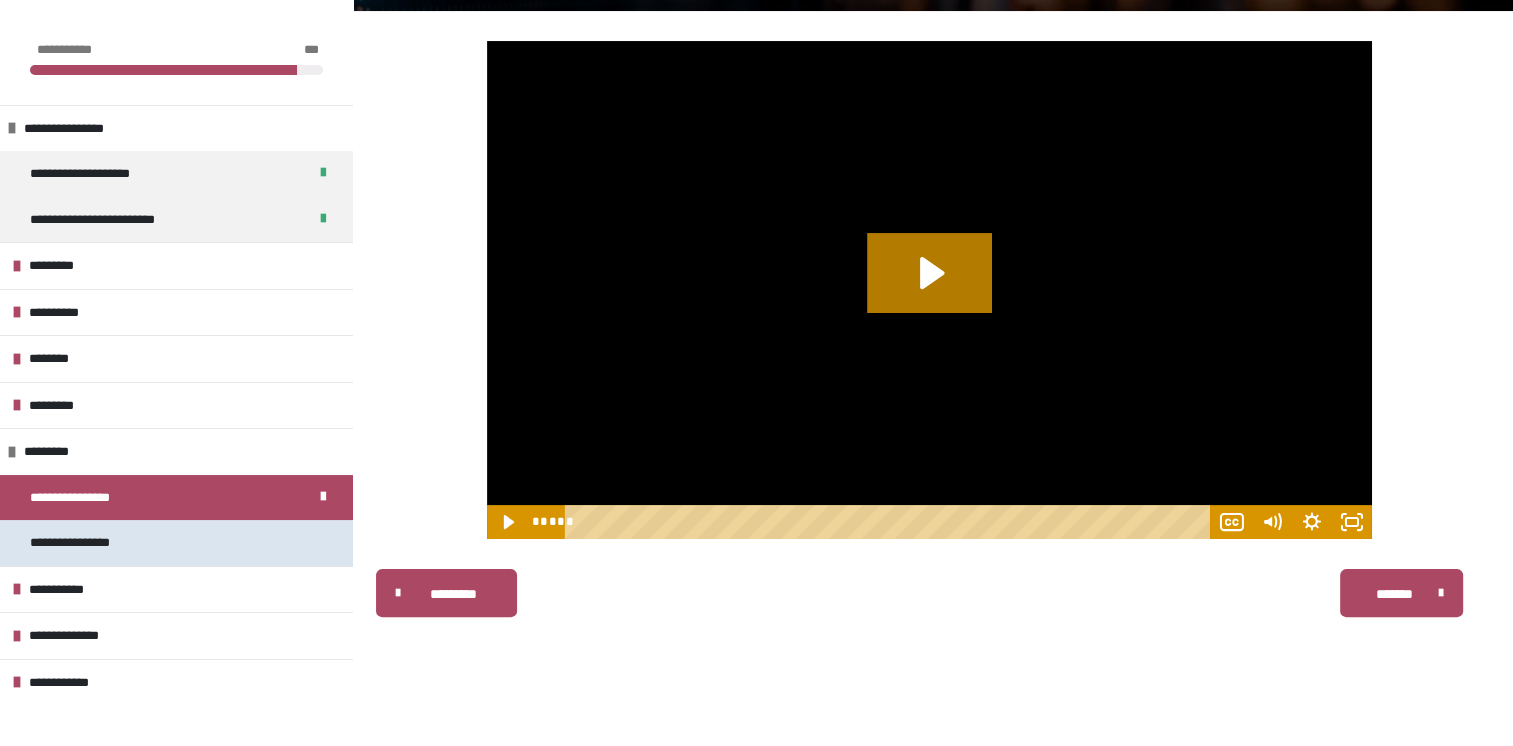 click on "**********" at bounding box center [176, 543] 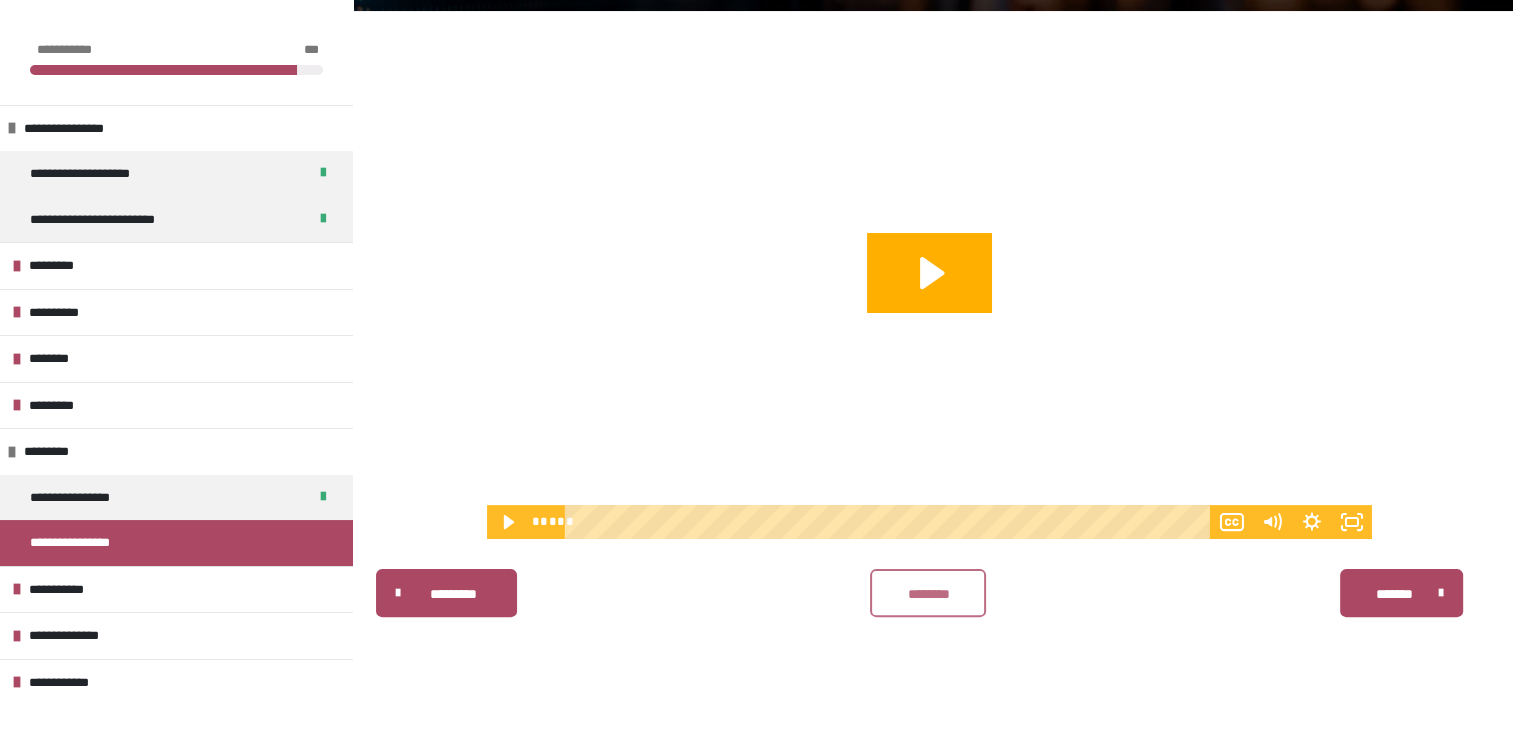 click on "********" at bounding box center (928, 594) 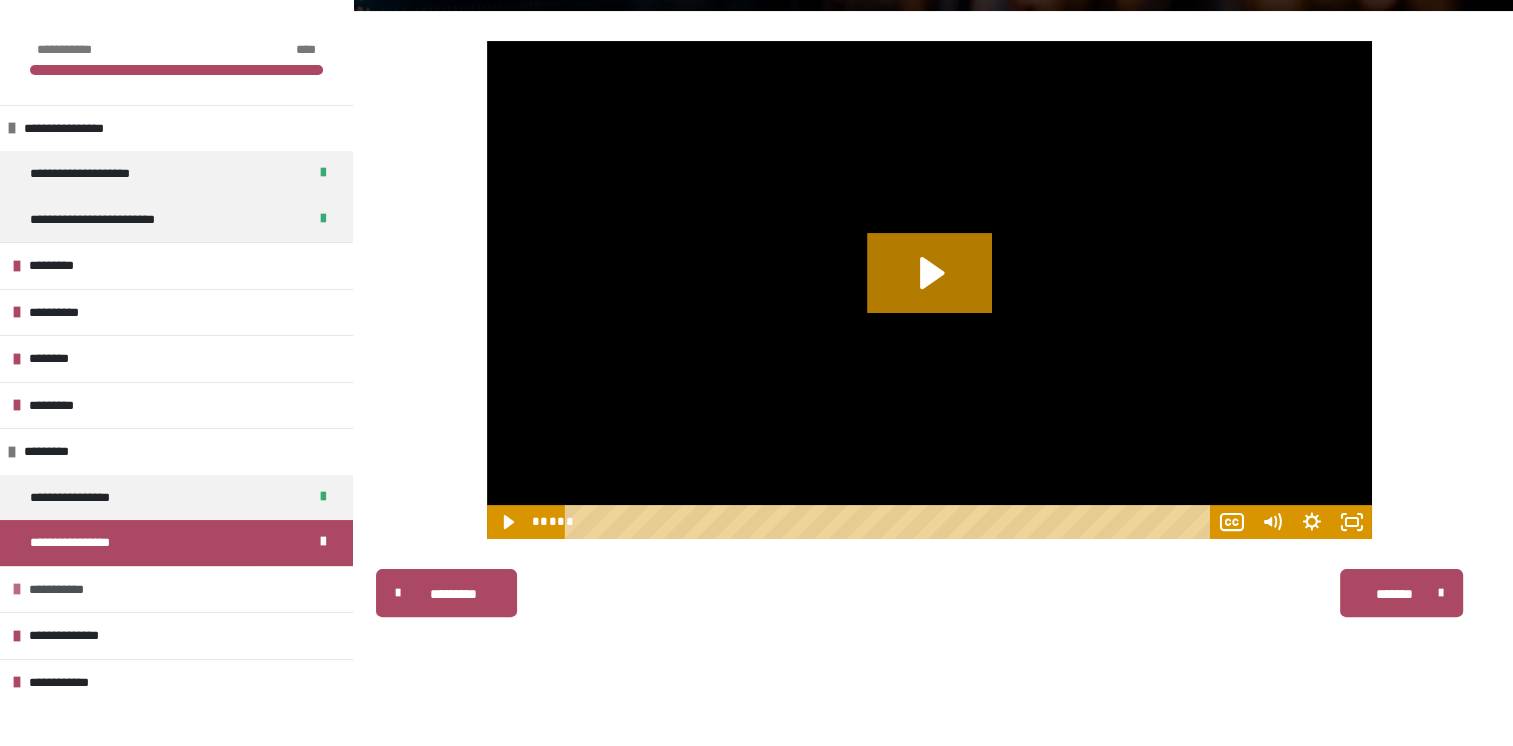 click on "**********" at bounding box center (176, 589) 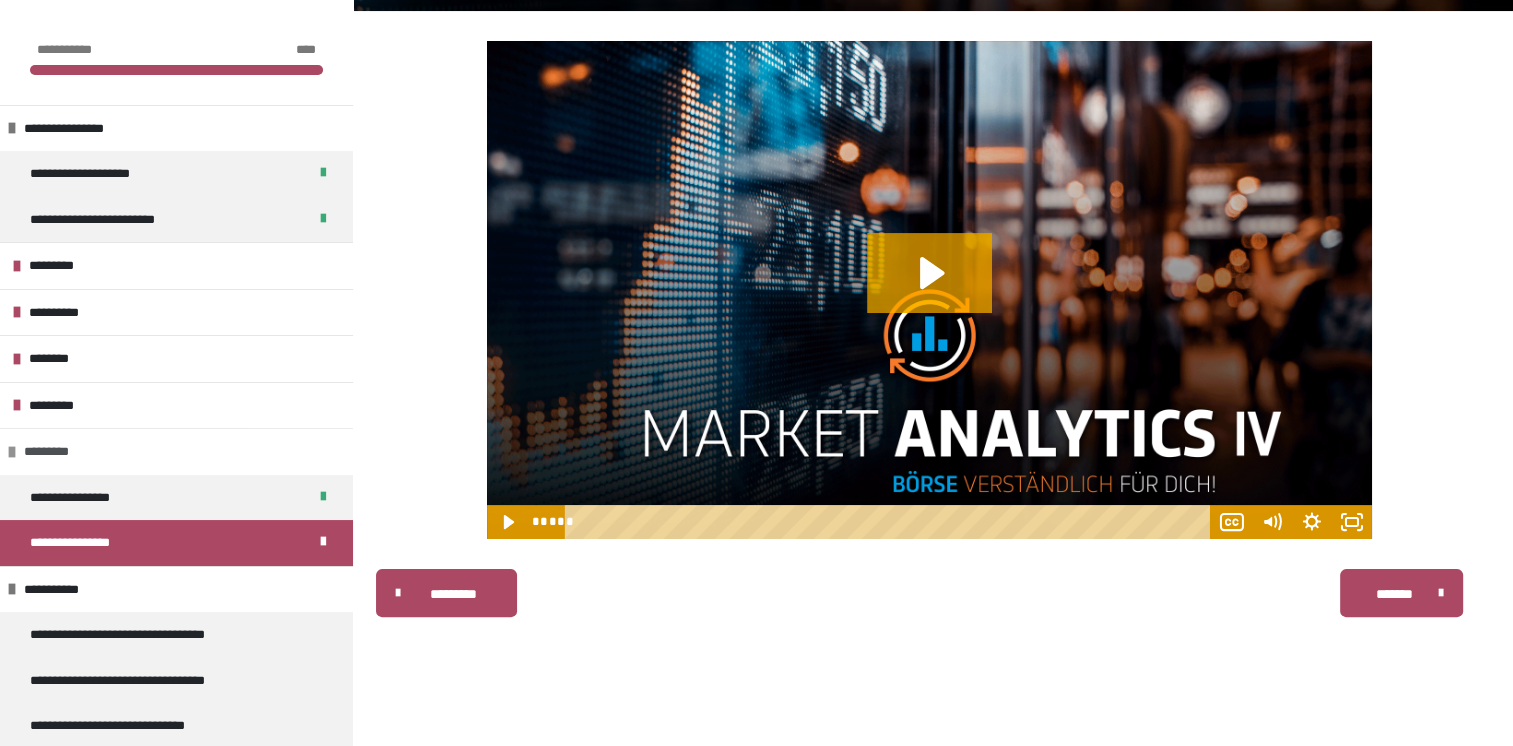 click on "*********" at bounding box center [176, 451] 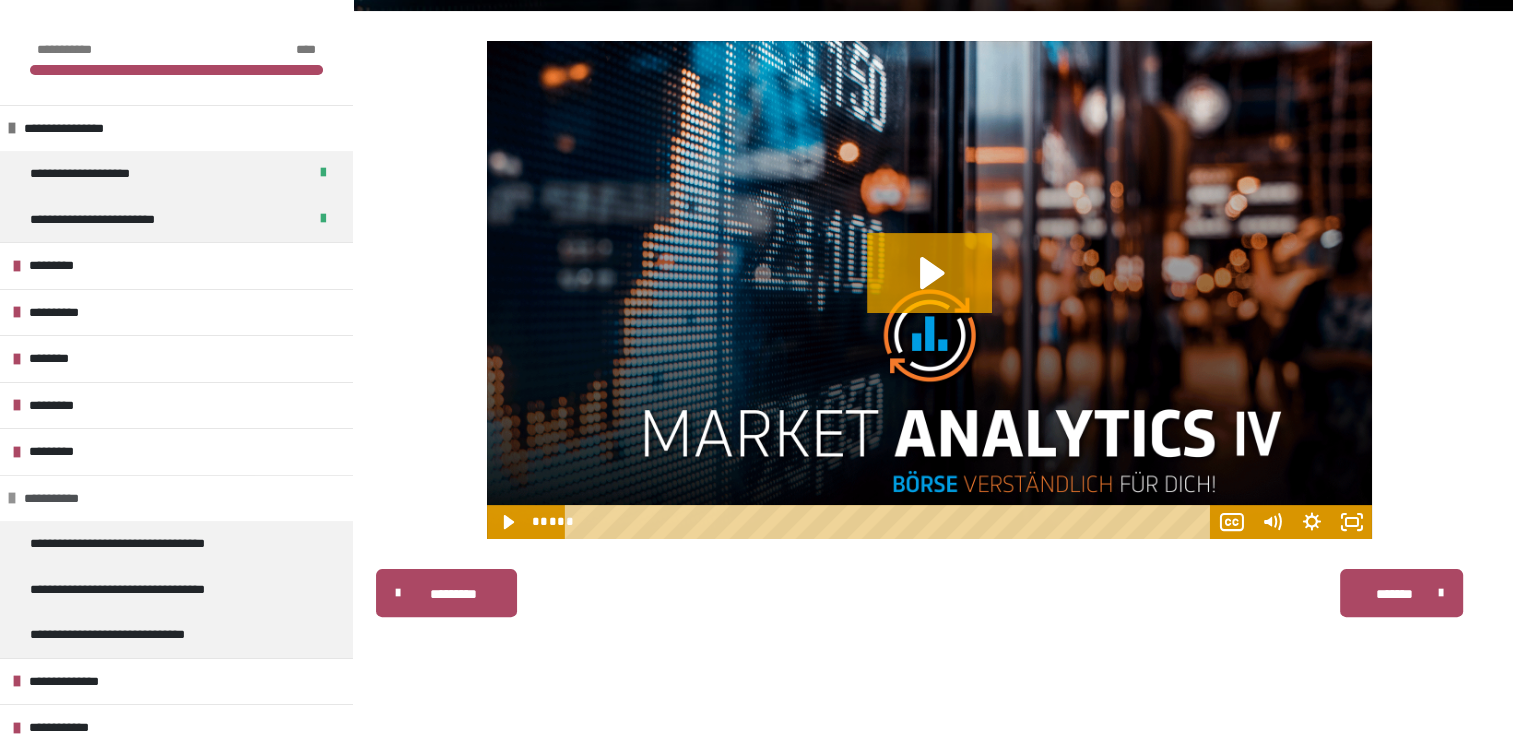 click at bounding box center [12, 498] 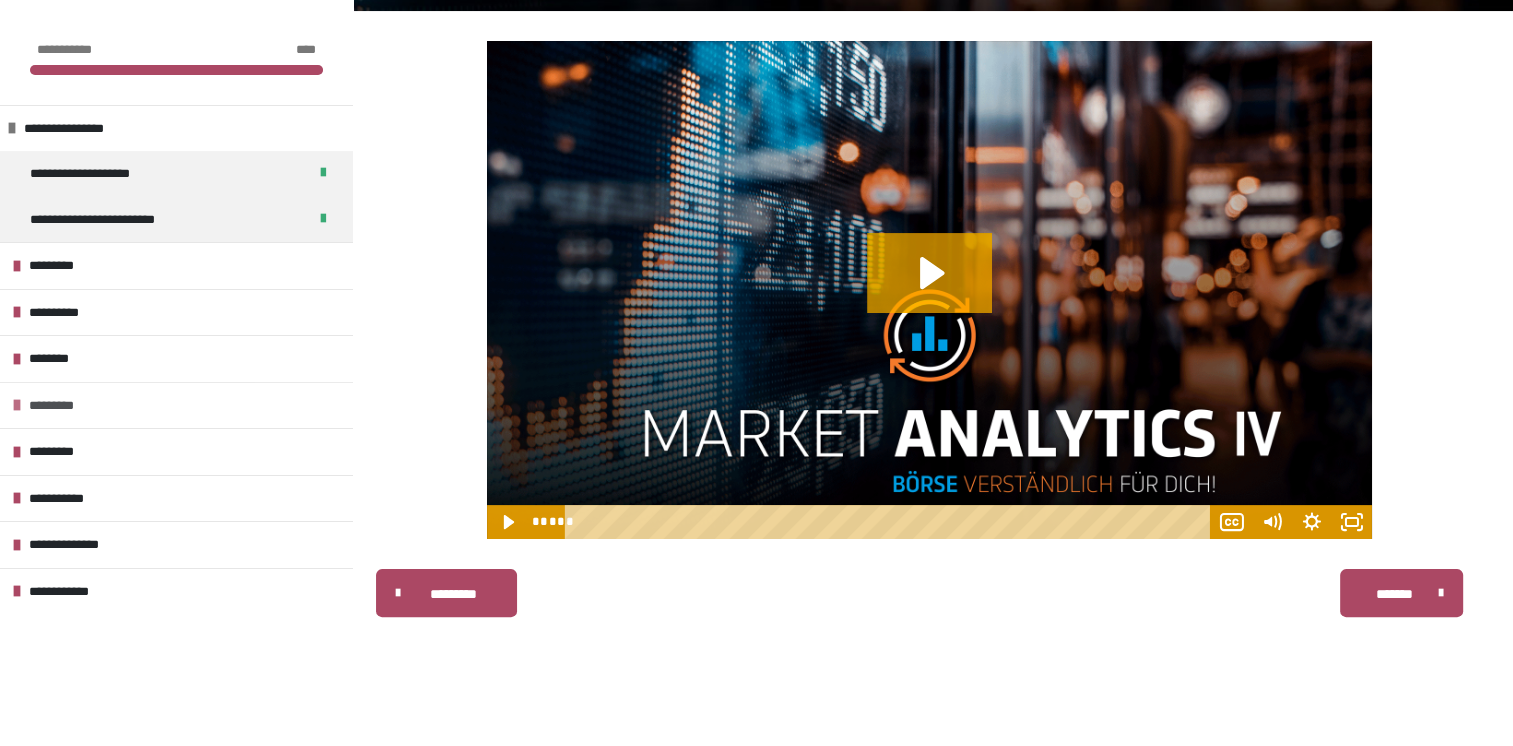 click at bounding box center (17, 405) 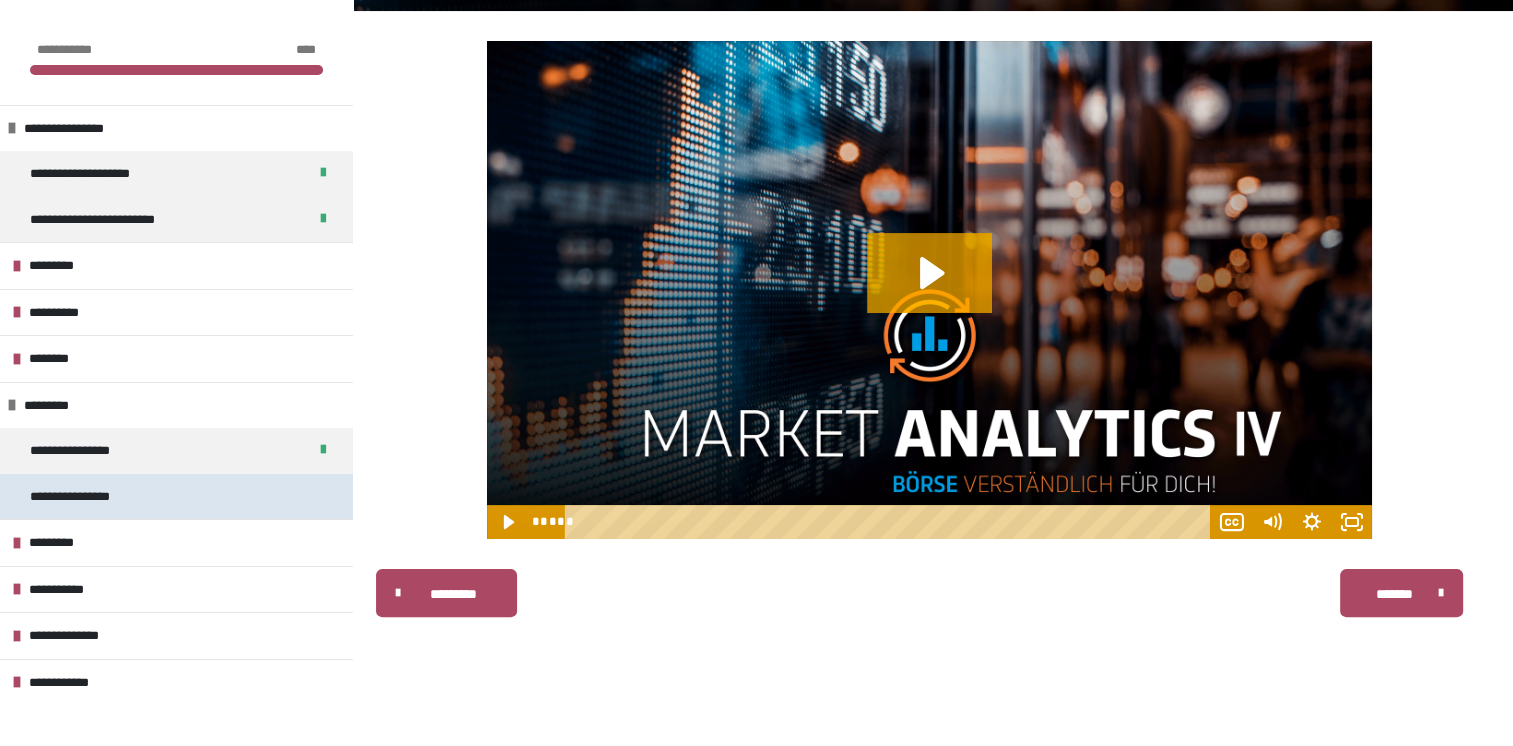 click on "**********" at bounding box center (176, 497) 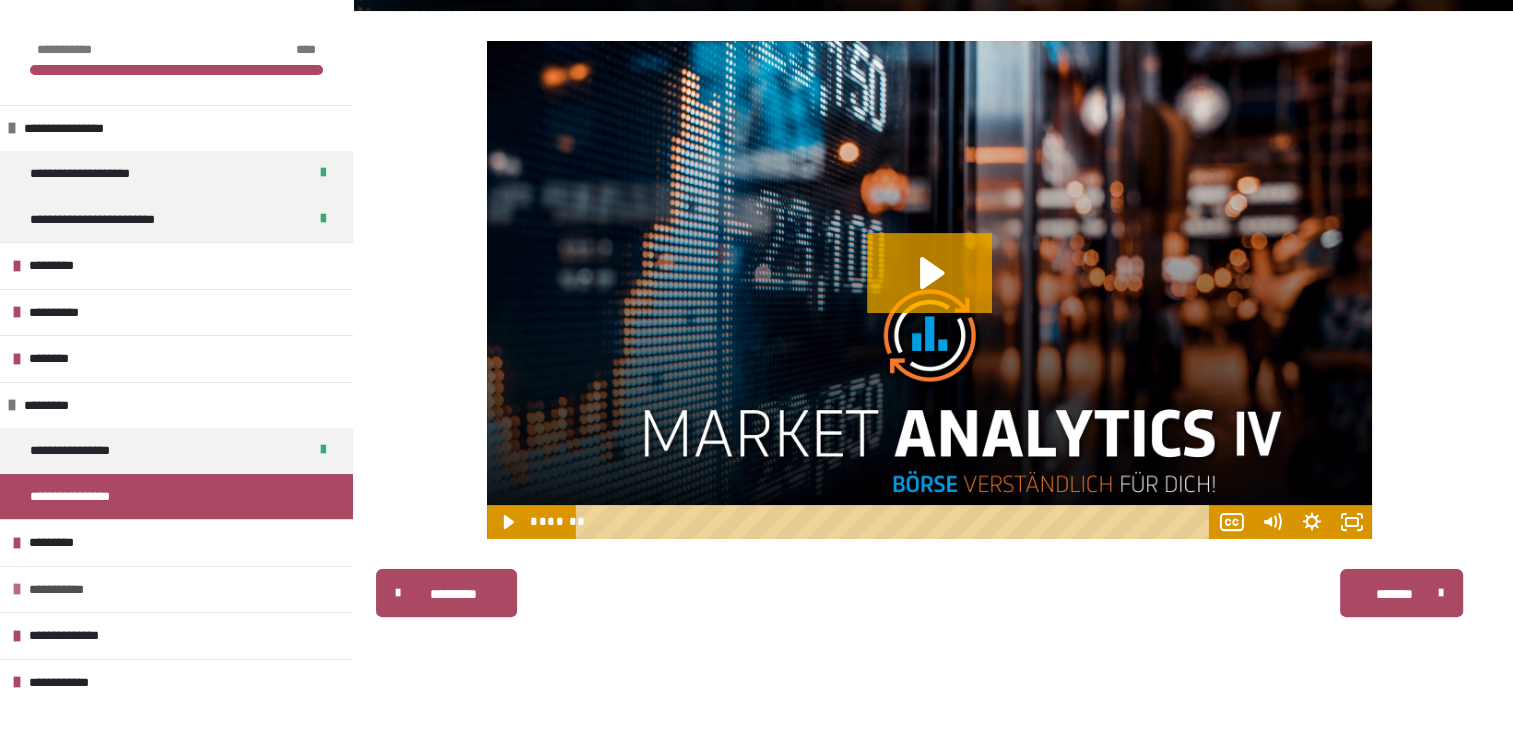 click on "**********" at bounding box center (69, 590) 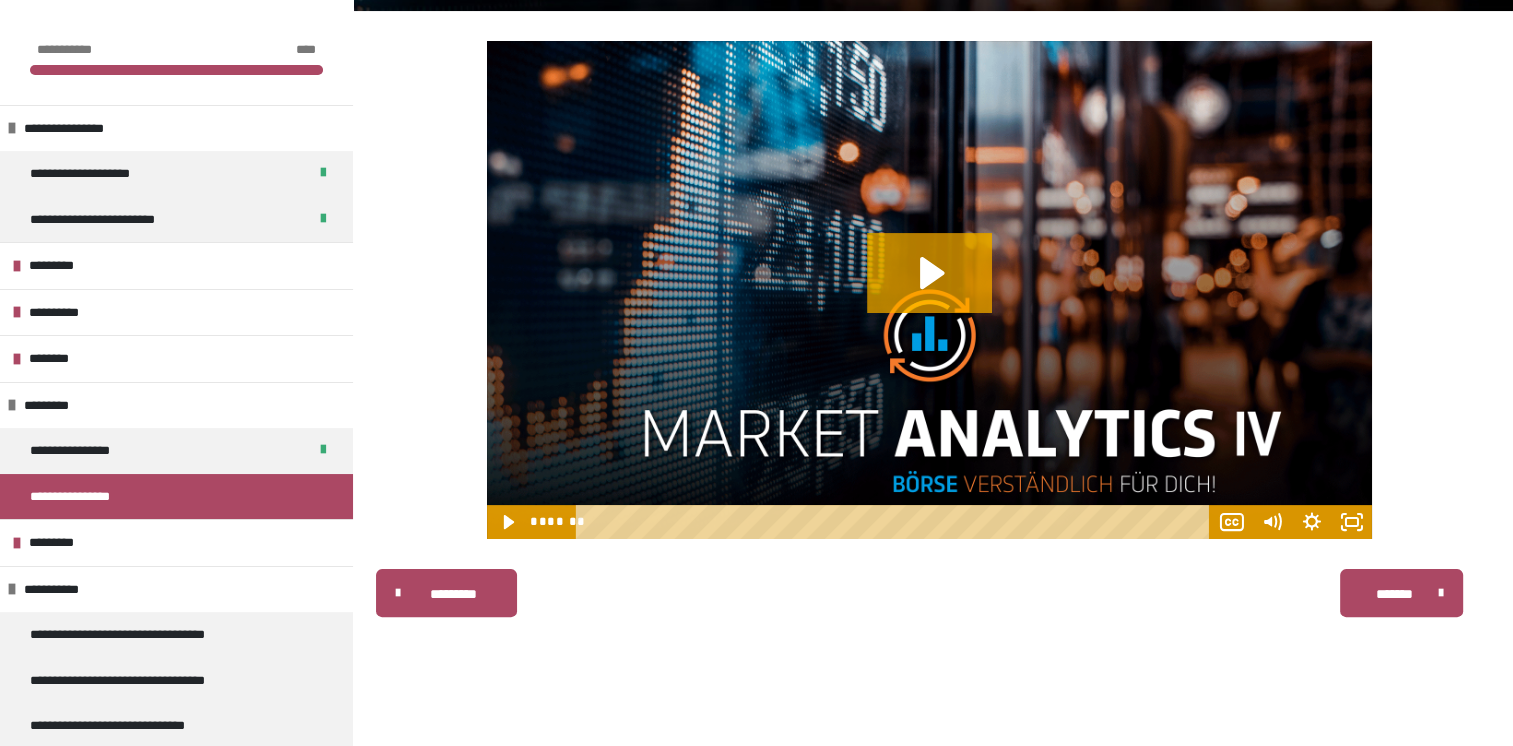 scroll, scrollTop: 431, scrollLeft: 0, axis: vertical 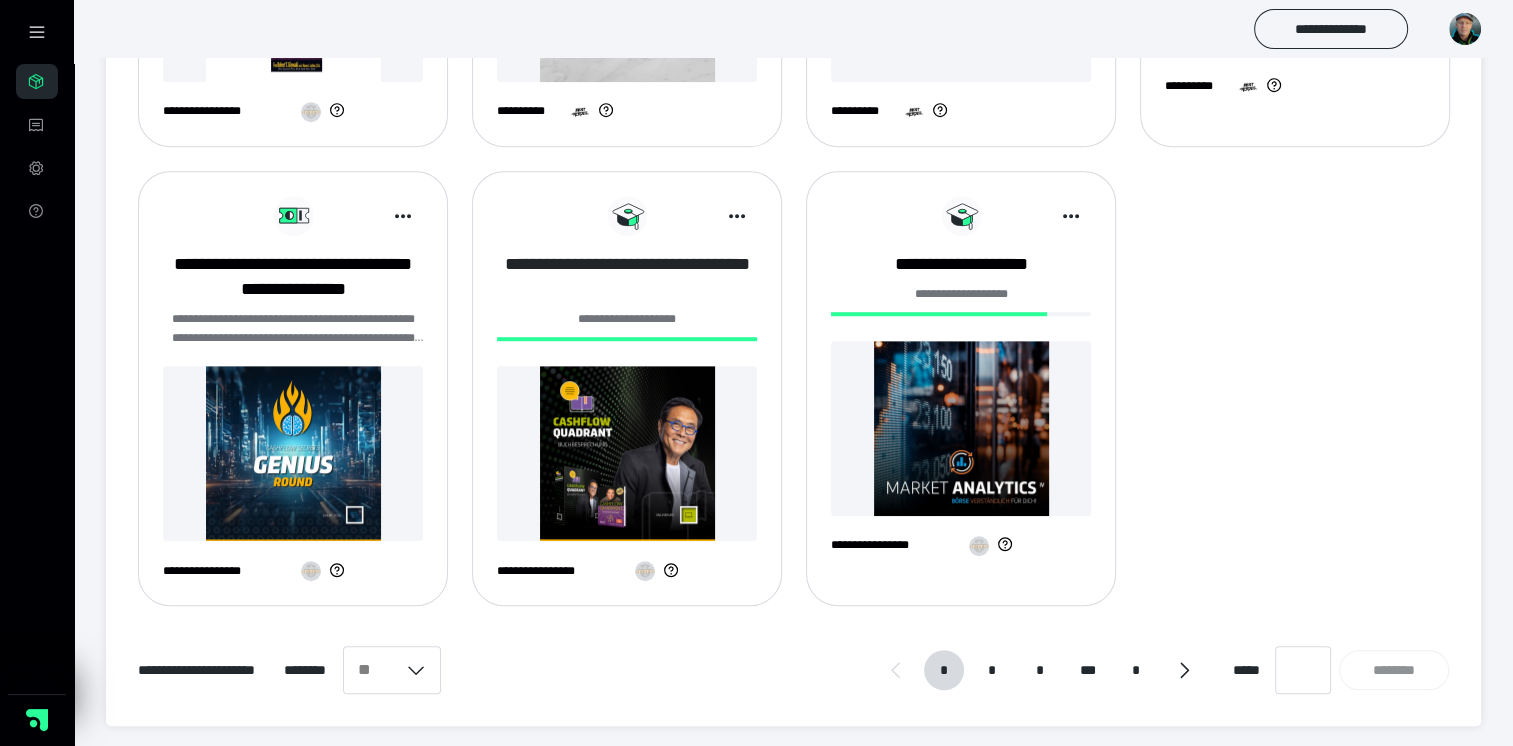 click on "**********" at bounding box center (627, 277) 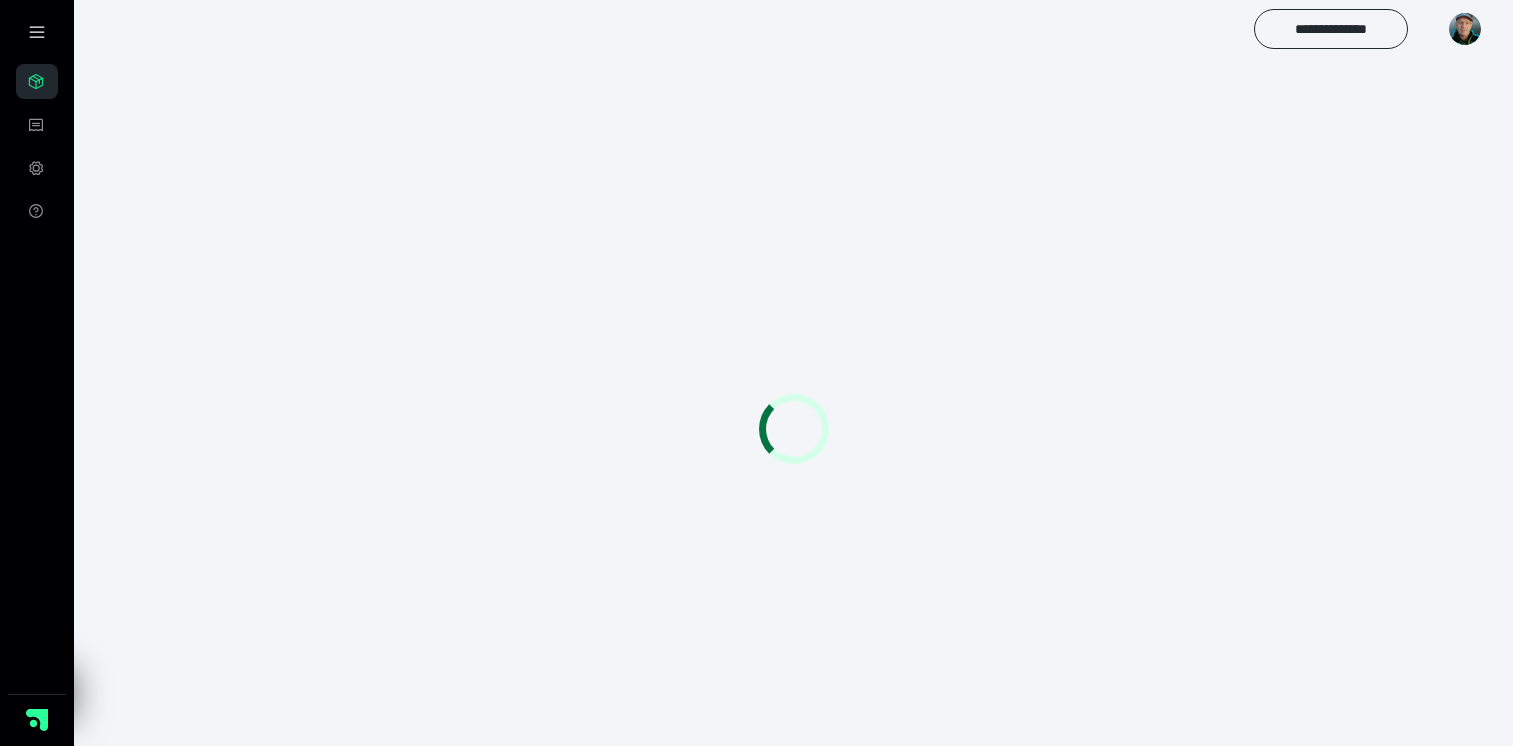 scroll, scrollTop: 0, scrollLeft: 0, axis: both 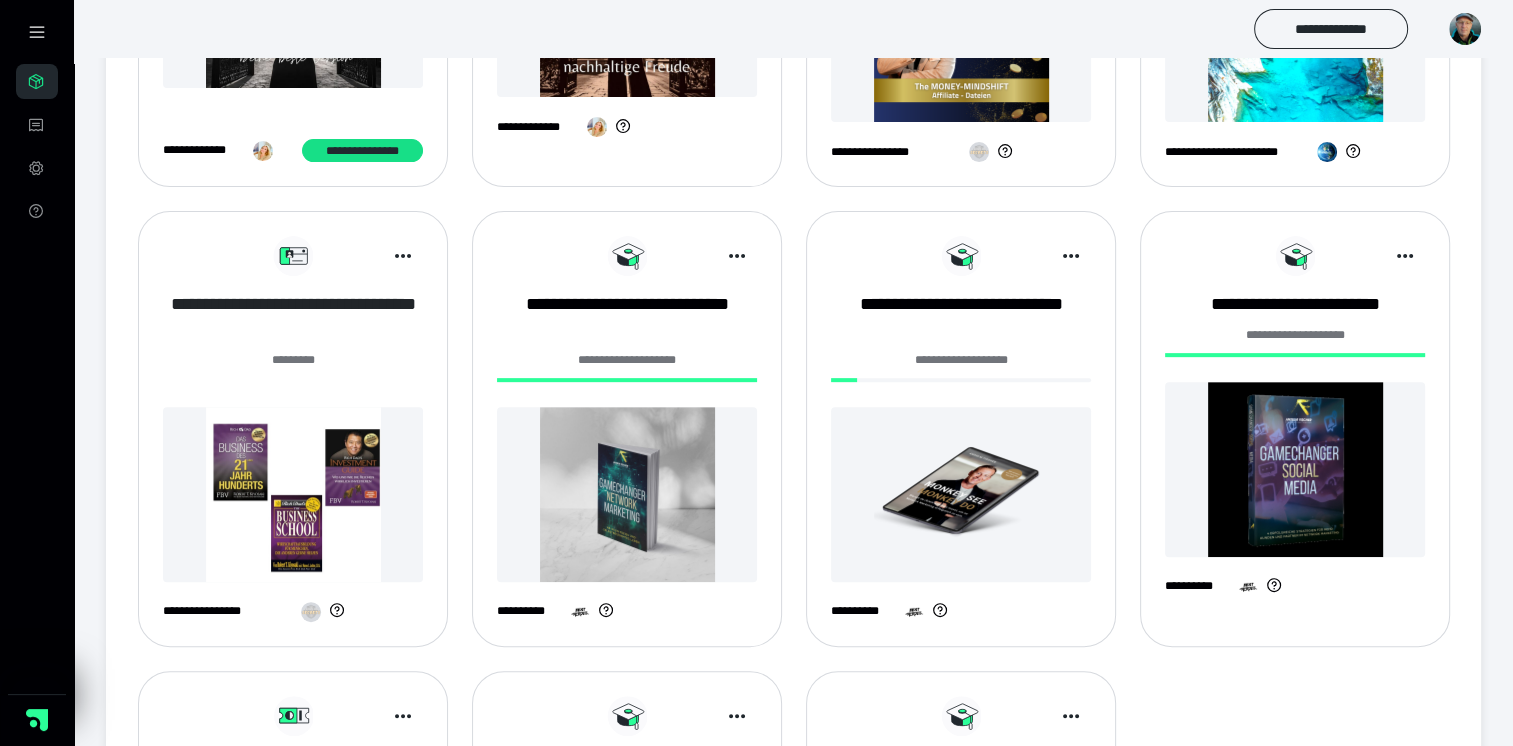 click on "**********" at bounding box center [293, 317] 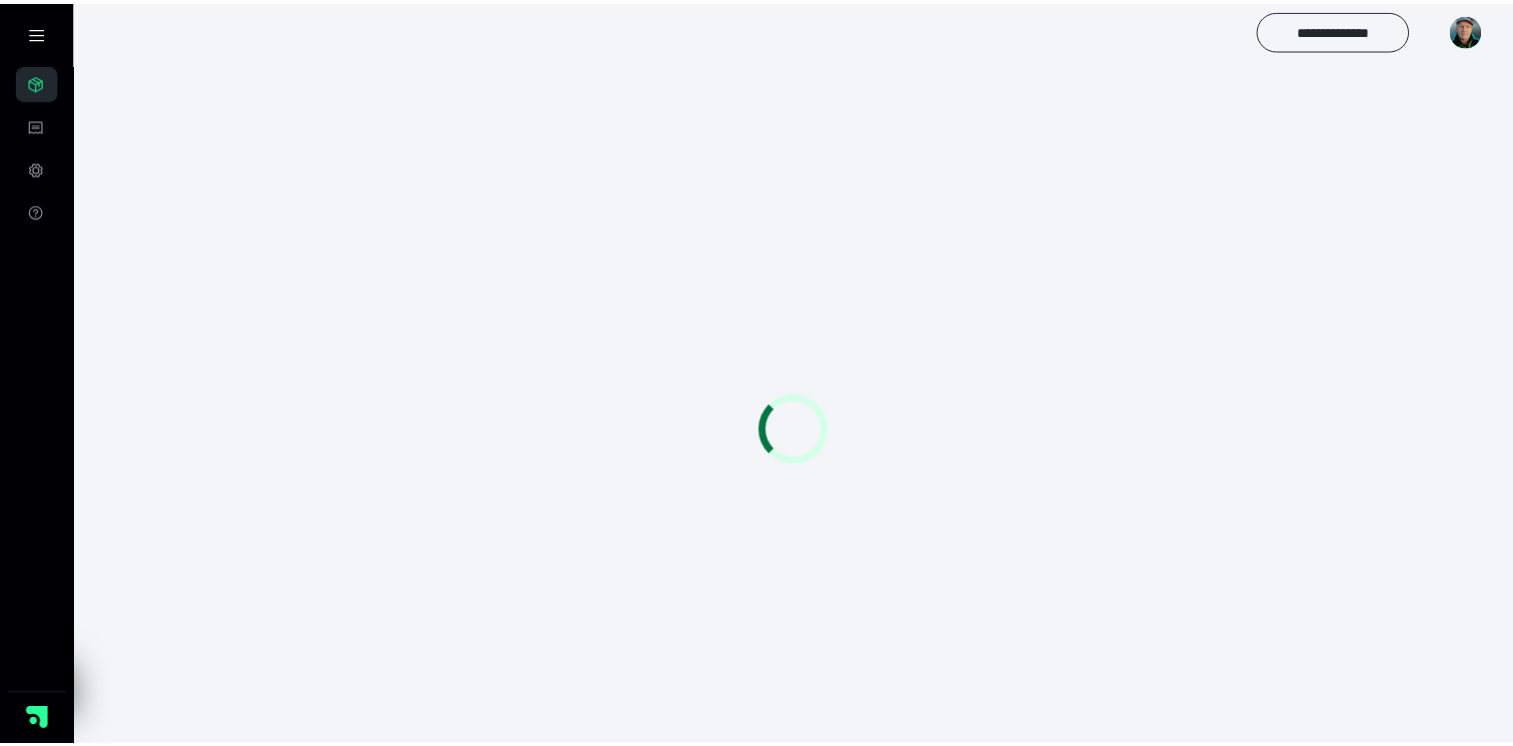 scroll, scrollTop: 0, scrollLeft: 0, axis: both 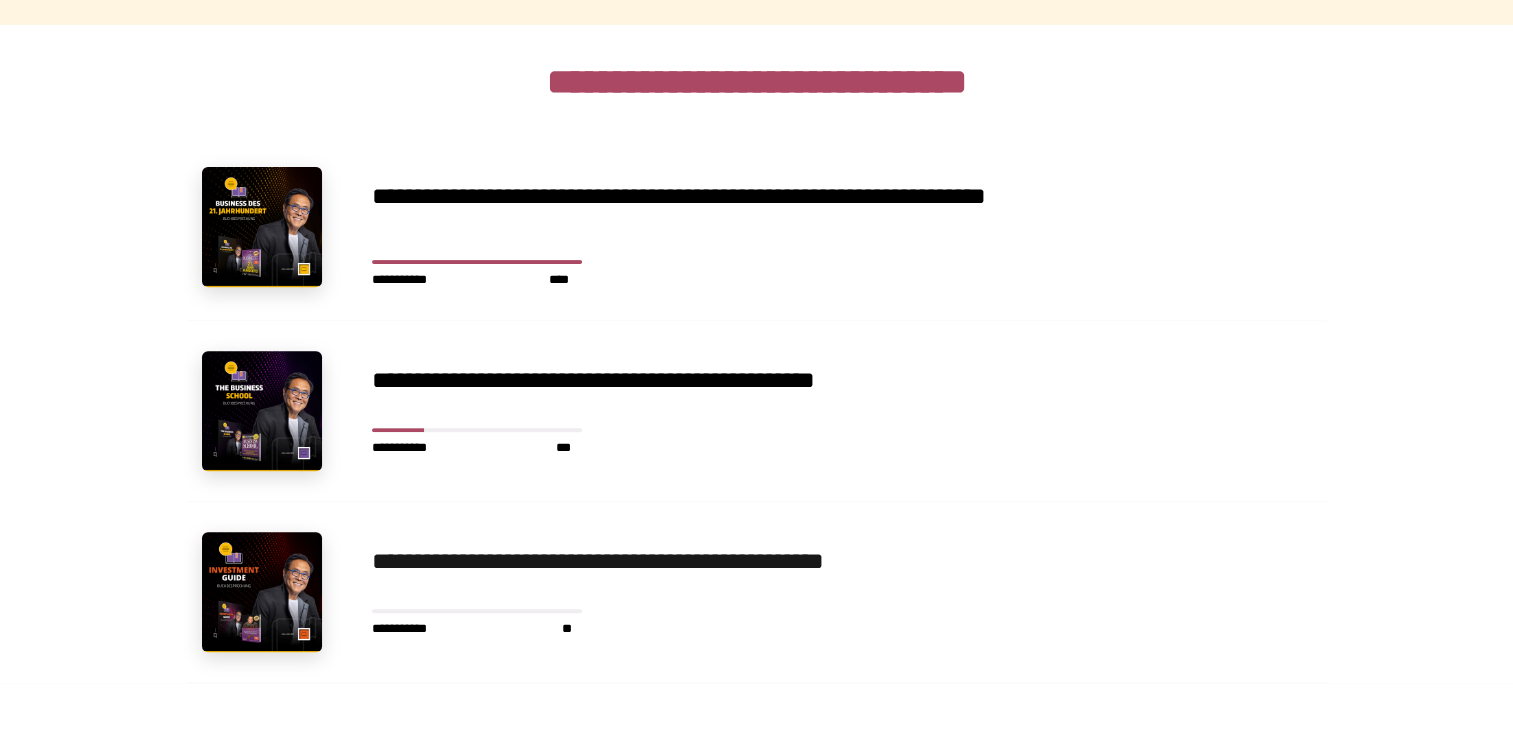 click on "**********" at bounding box center [729, 562] 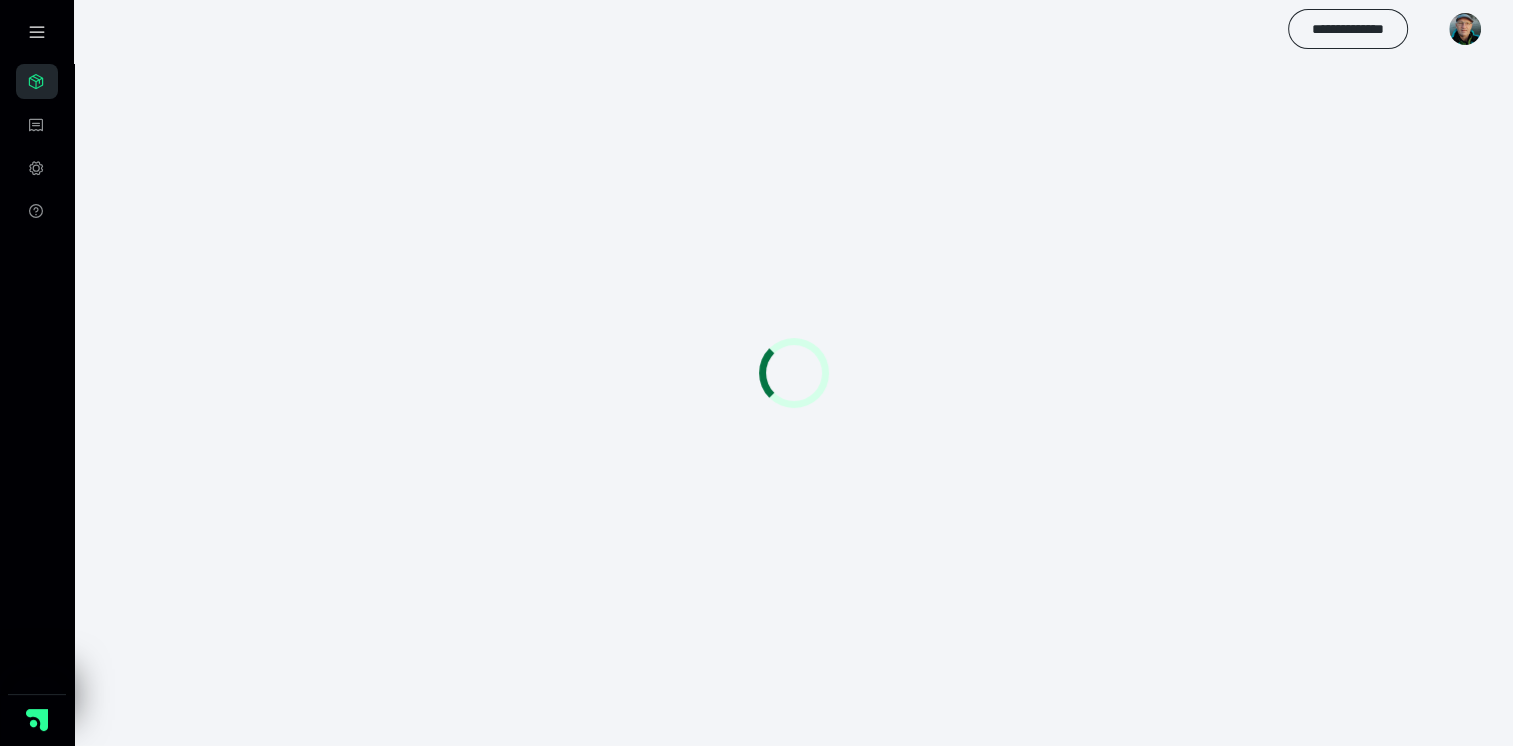 scroll, scrollTop: 56, scrollLeft: 0, axis: vertical 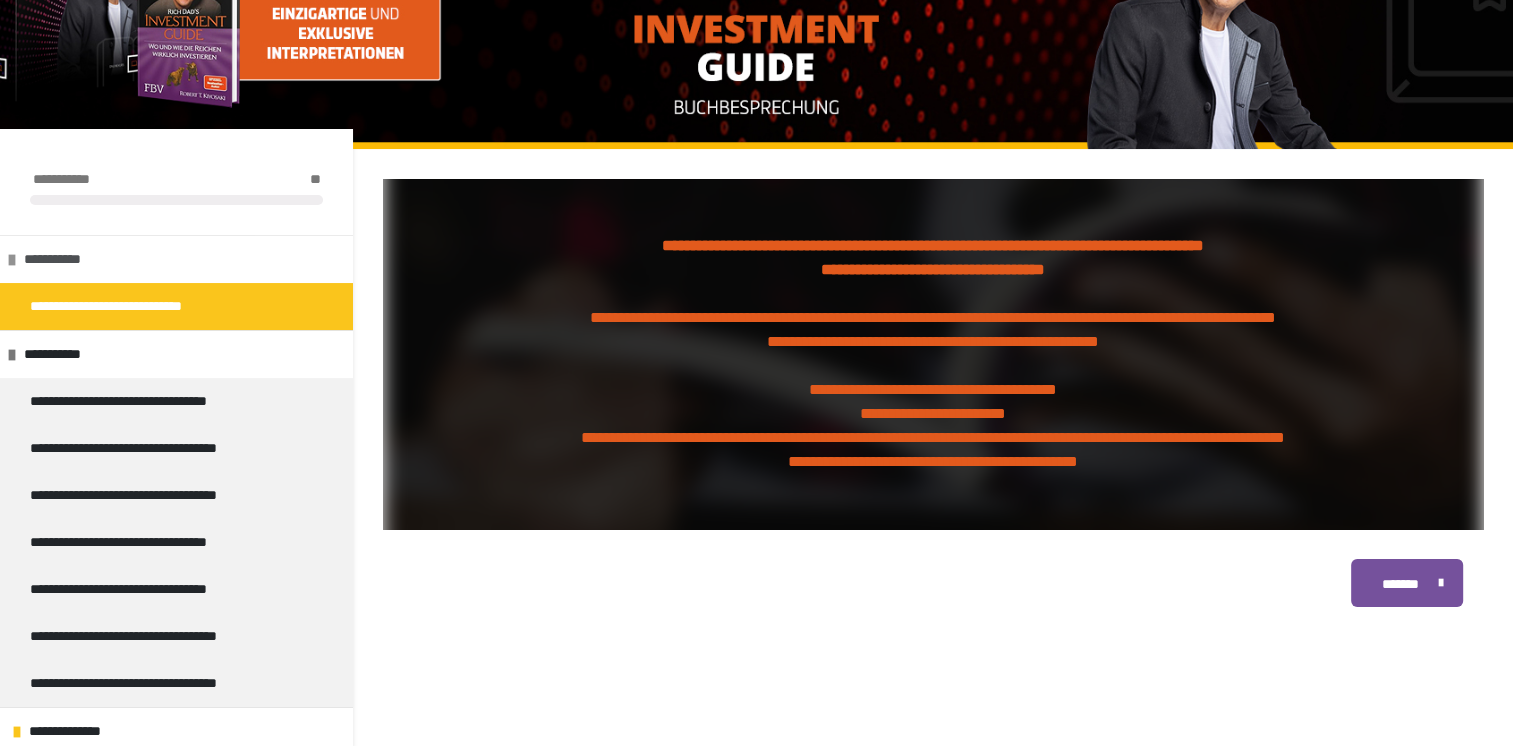 click at bounding box center (12, 260) 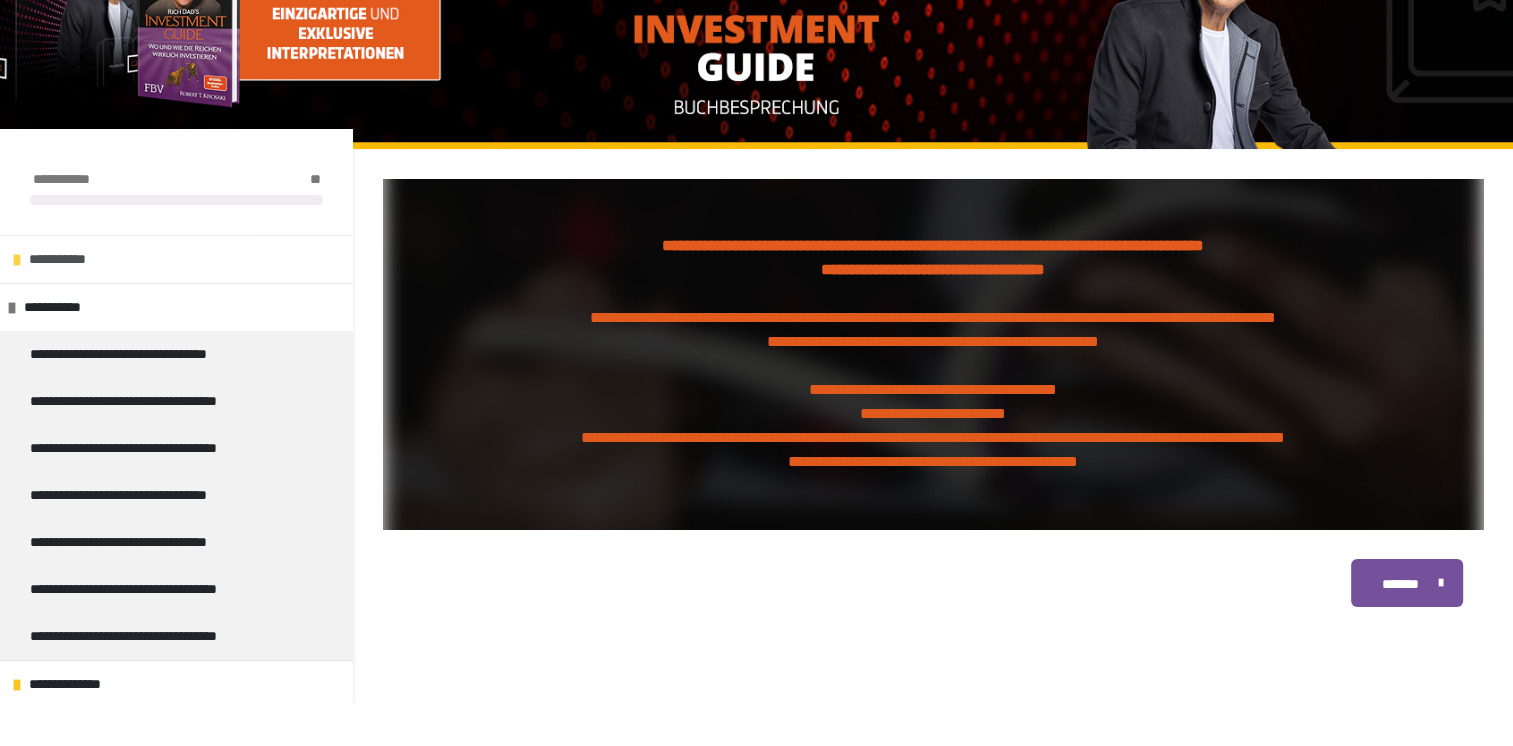 click at bounding box center [17, 260] 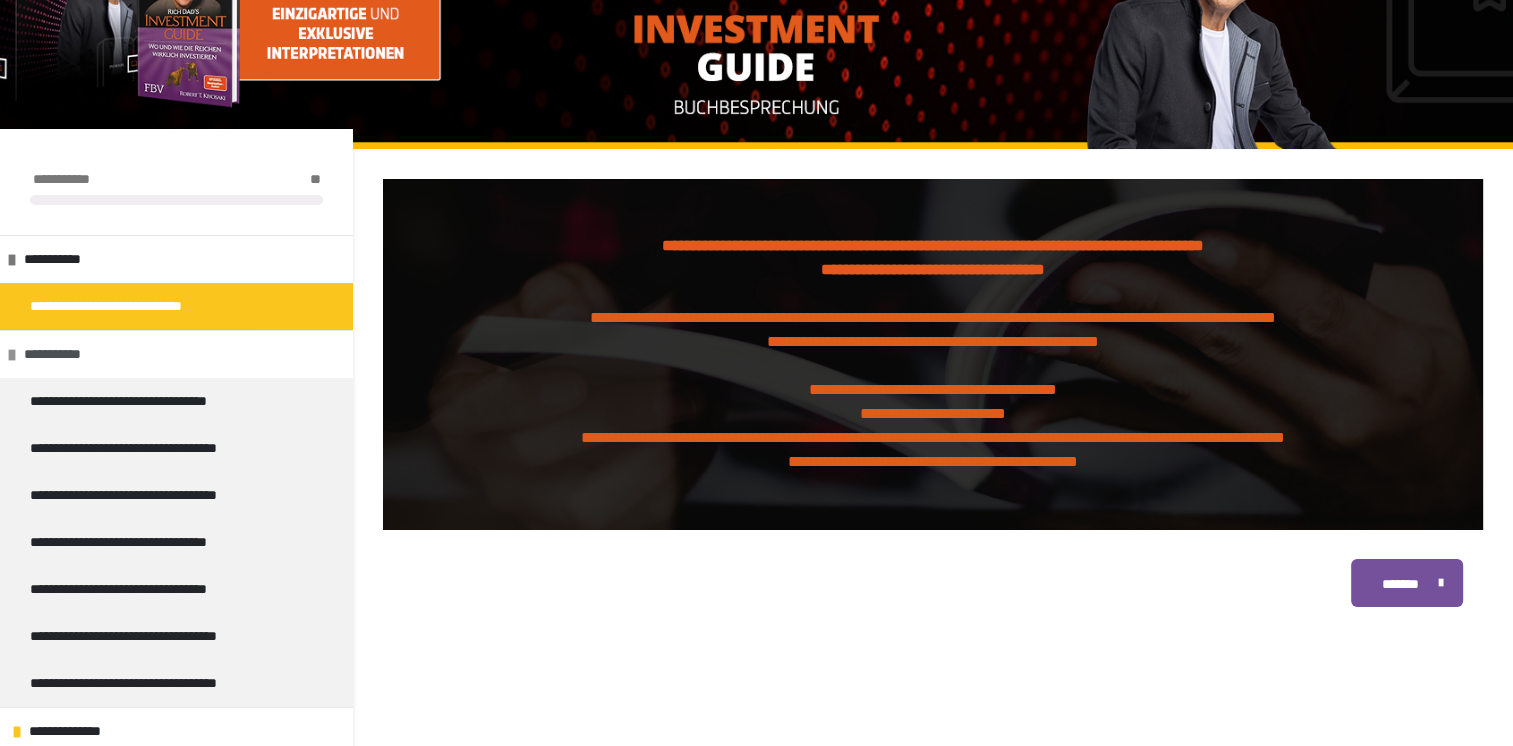 click at bounding box center (12, 355) 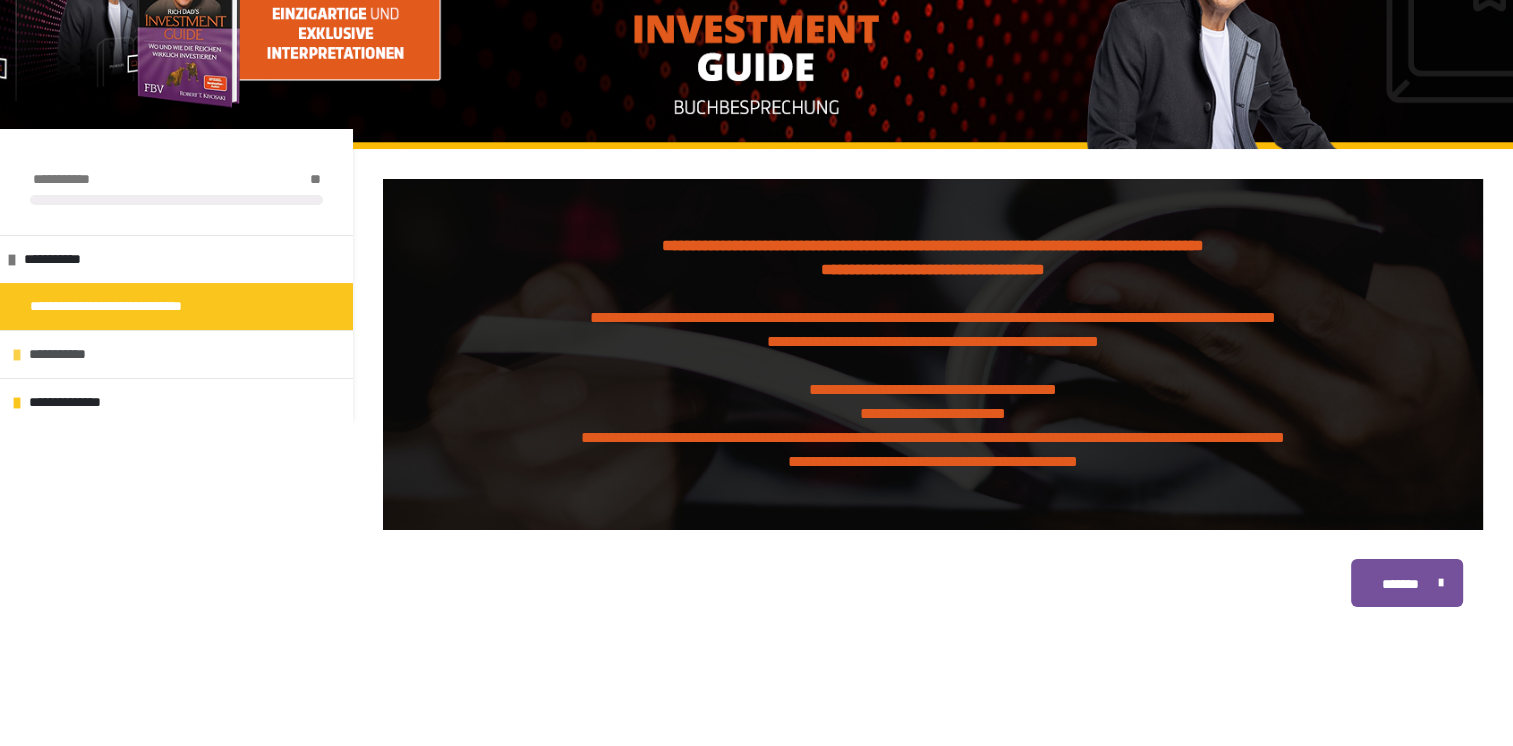 click at bounding box center [17, 355] 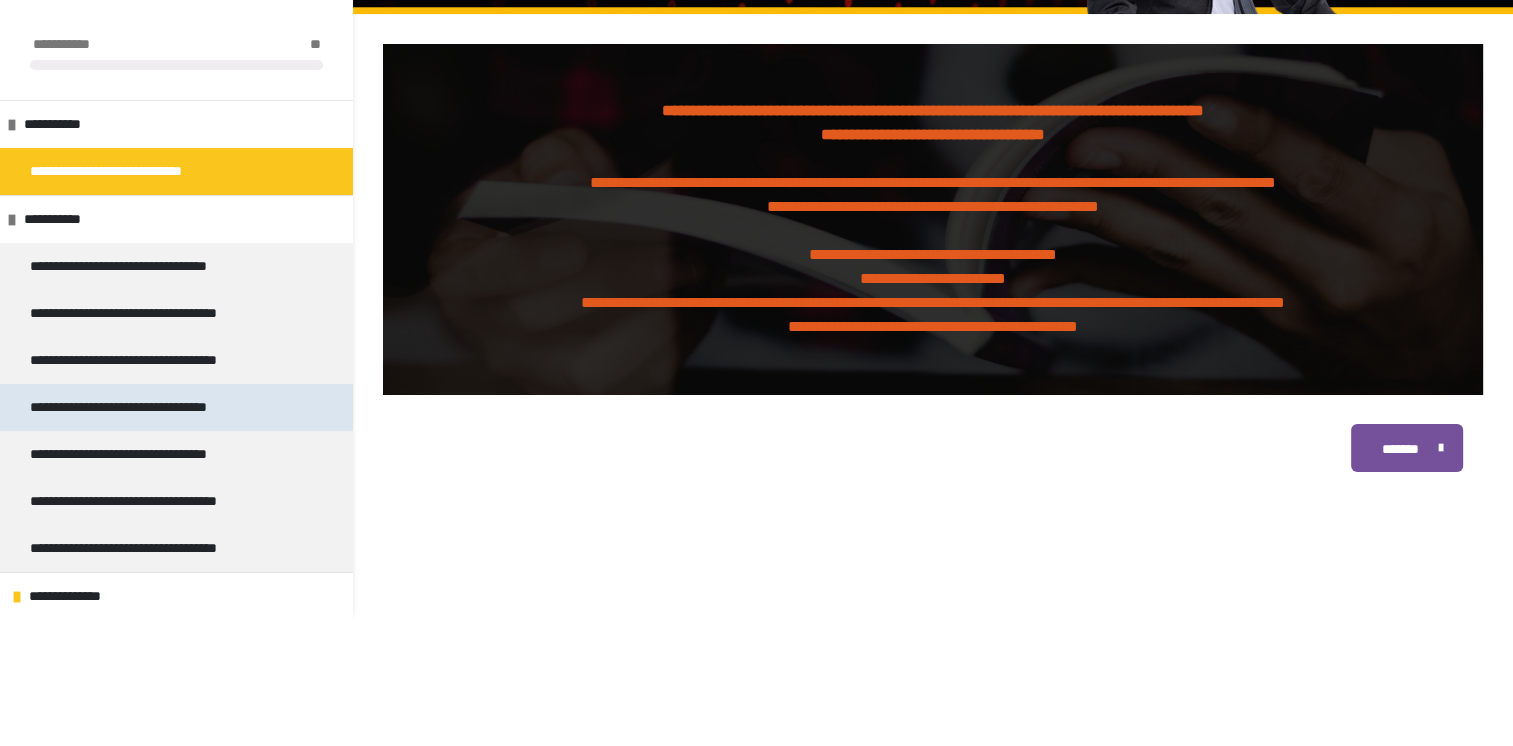 scroll, scrollTop: 431, scrollLeft: 0, axis: vertical 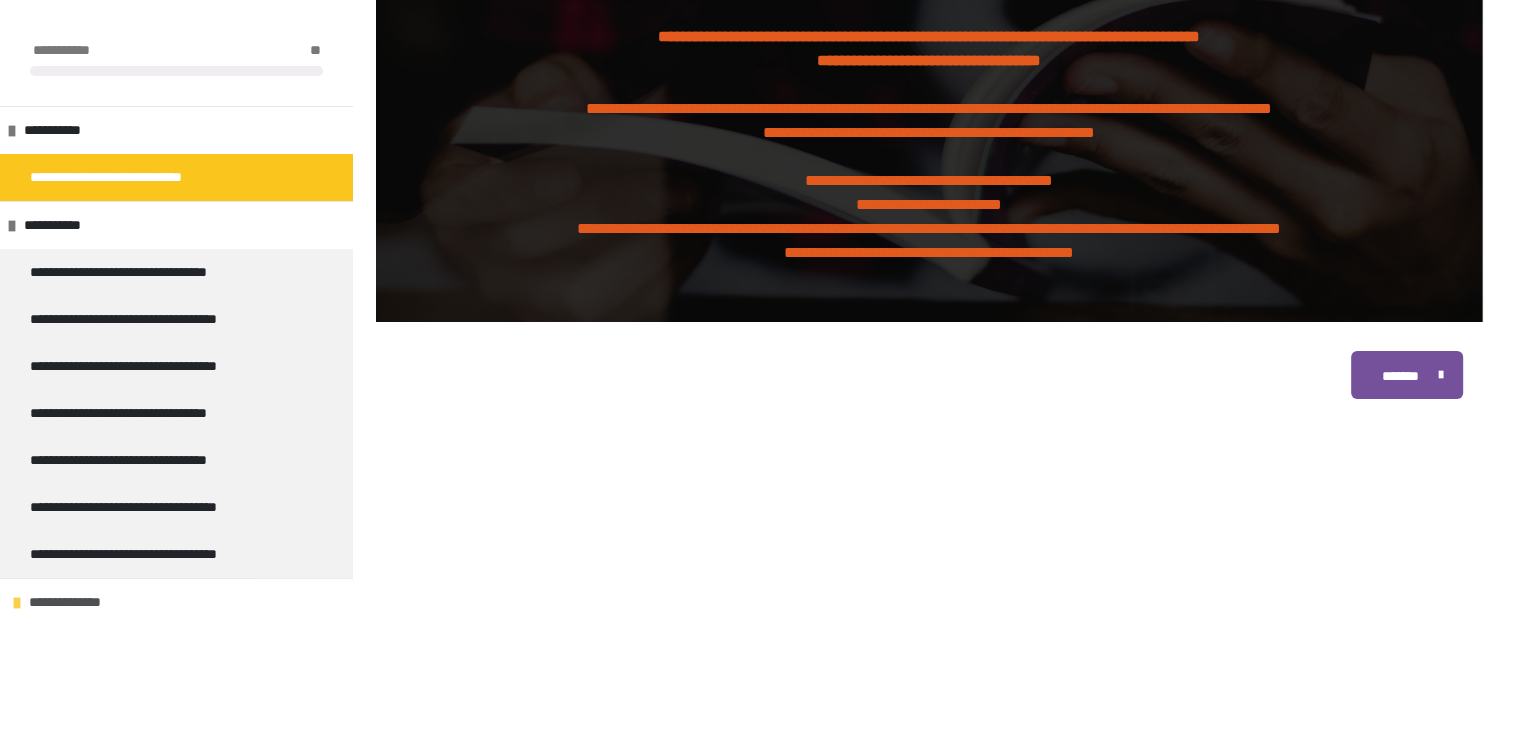 click on "**********" at bounding box center [78, 602] 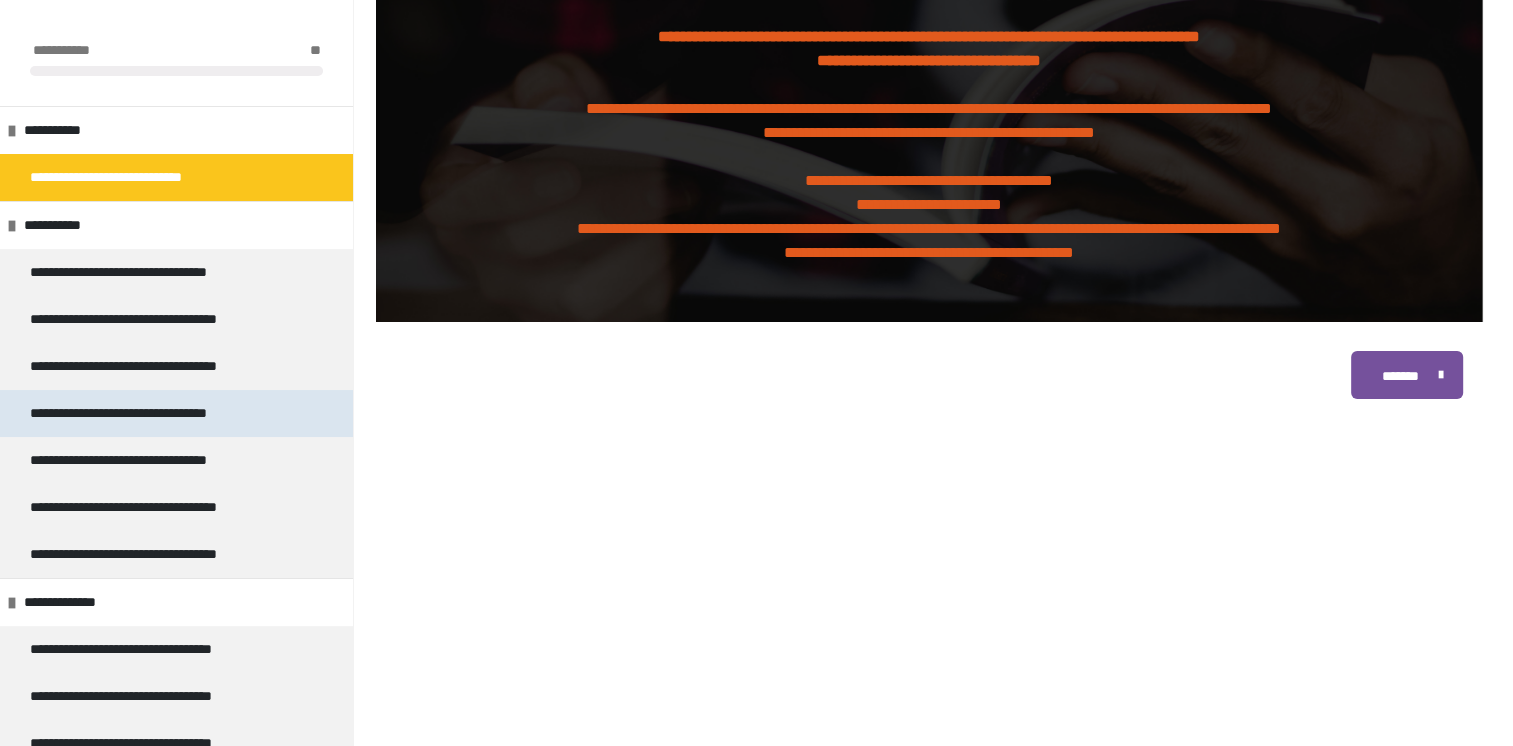 scroll, scrollTop: 0, scrollLeft: 0, axis: both 